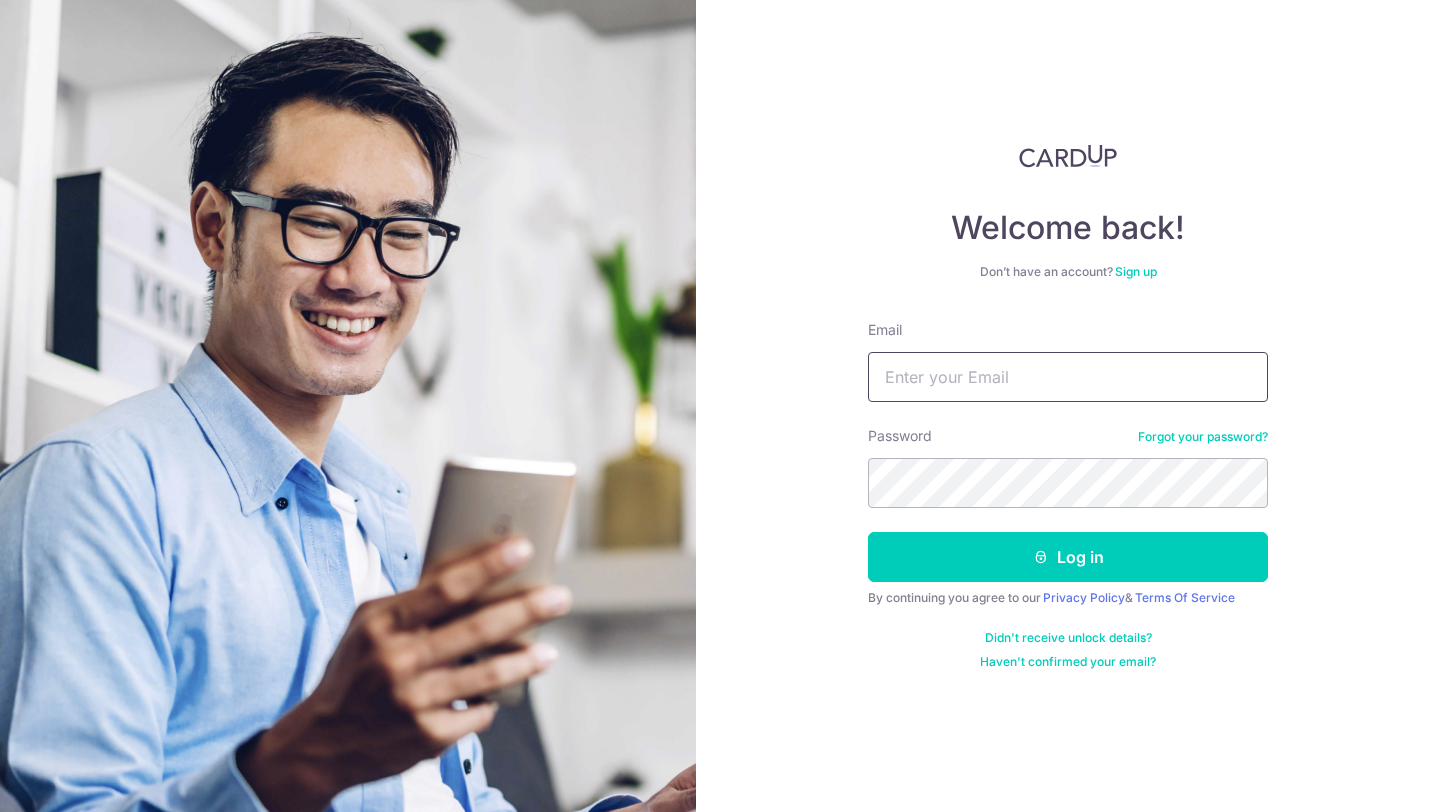 scroll, scrollTop: 0, scrollLeft: 0, axis: both 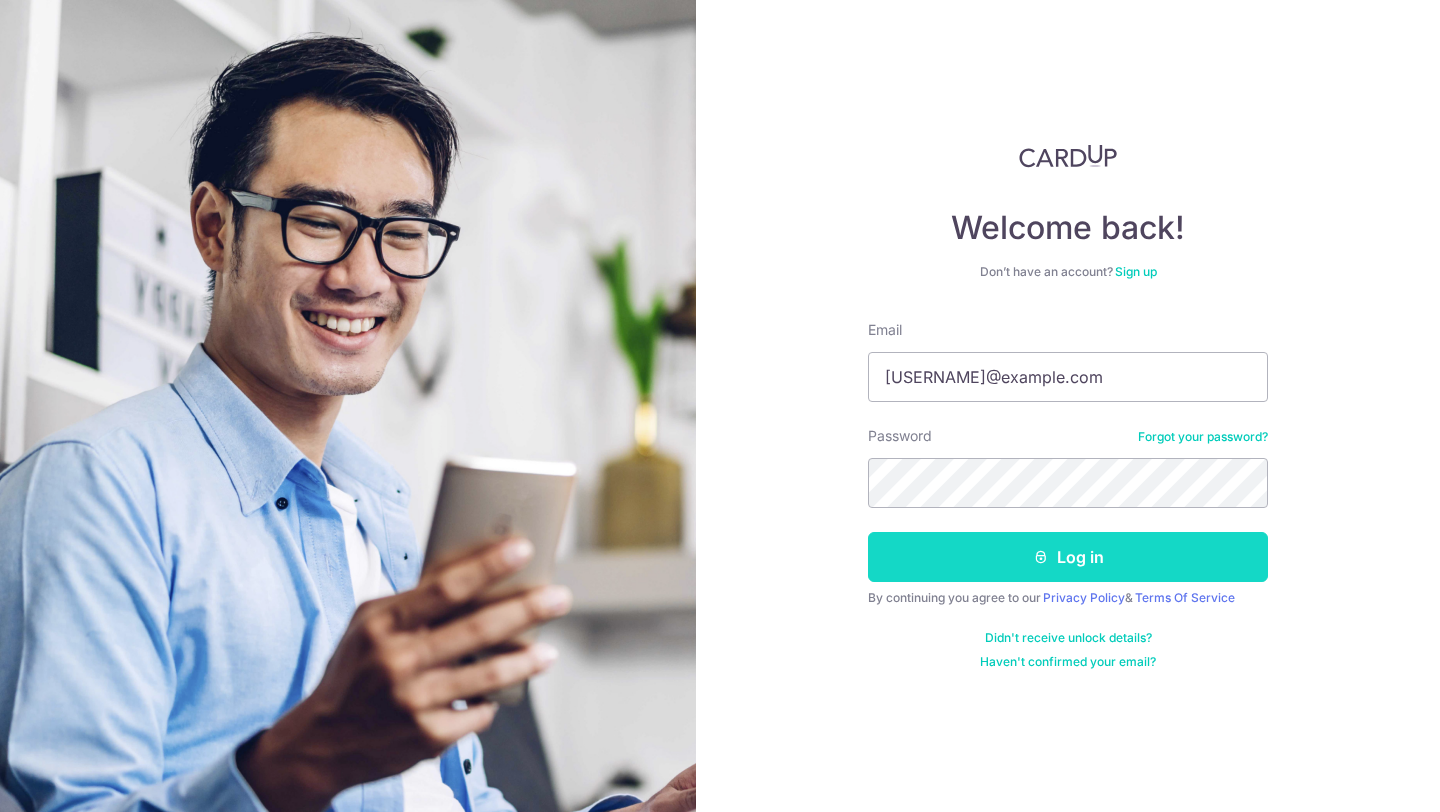 click on "Log in" at bounding box center (1068, 557) 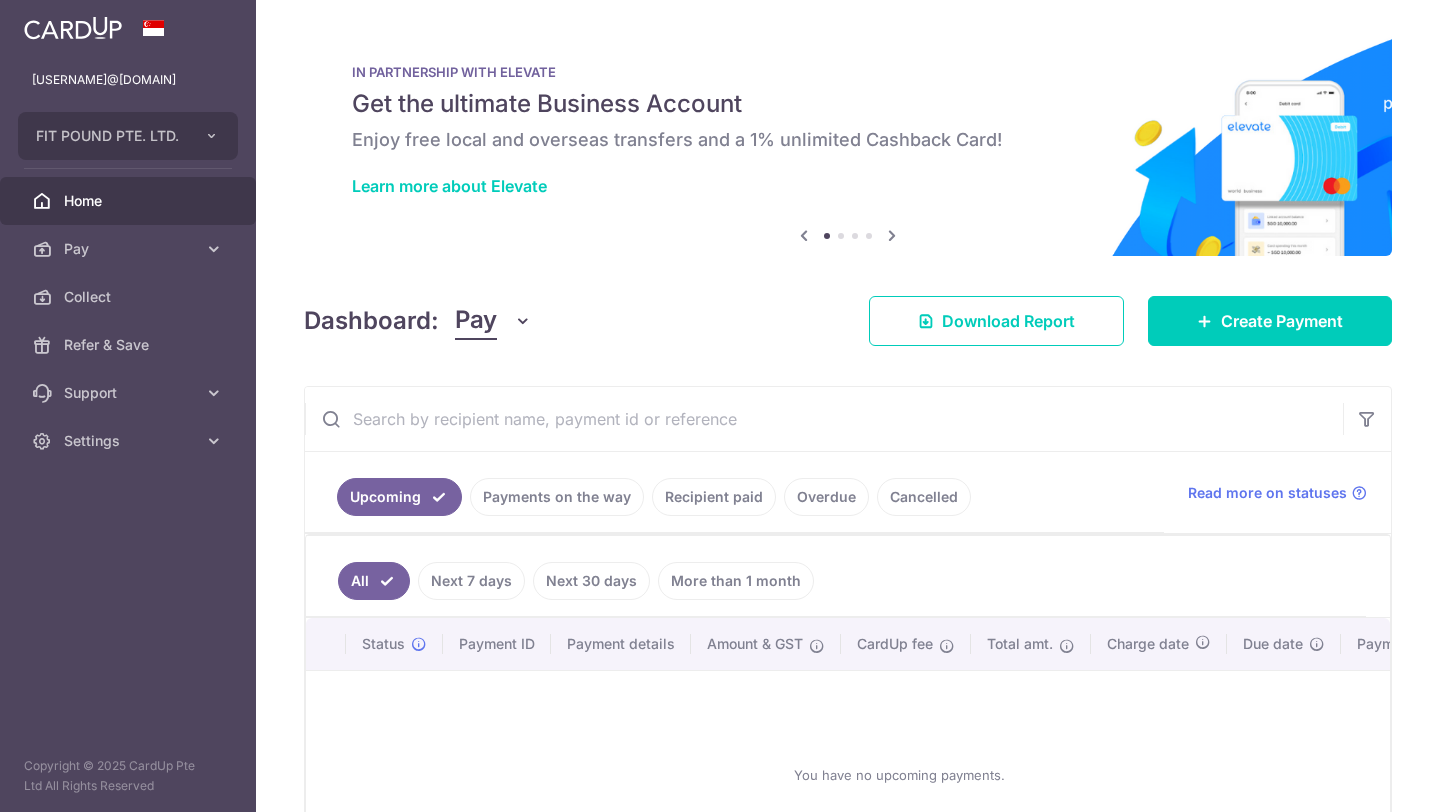 scroll, scrollTop: 0, scrollLeft: 0, axis: both 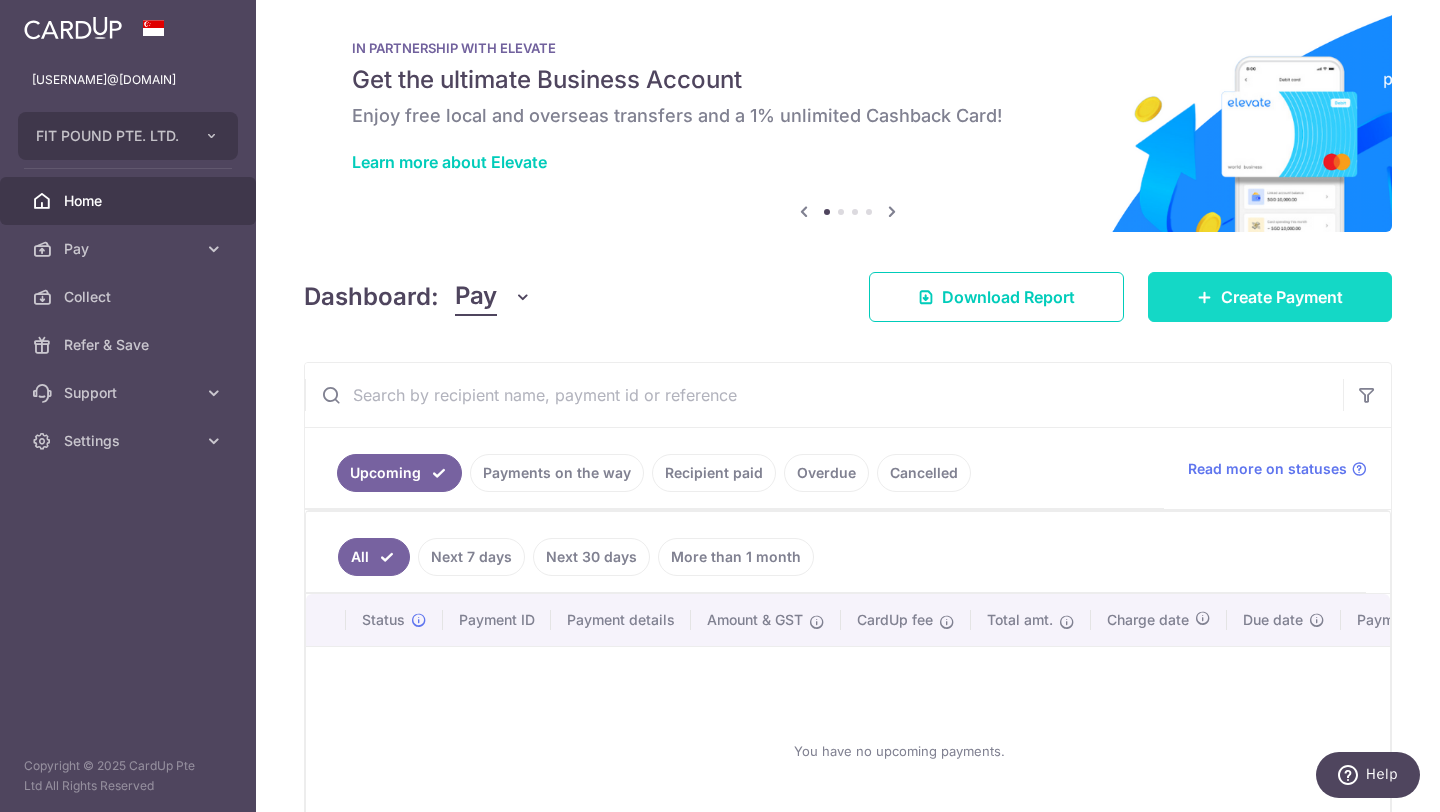 click on "Create Payment" at bounding box center [1282, 297] 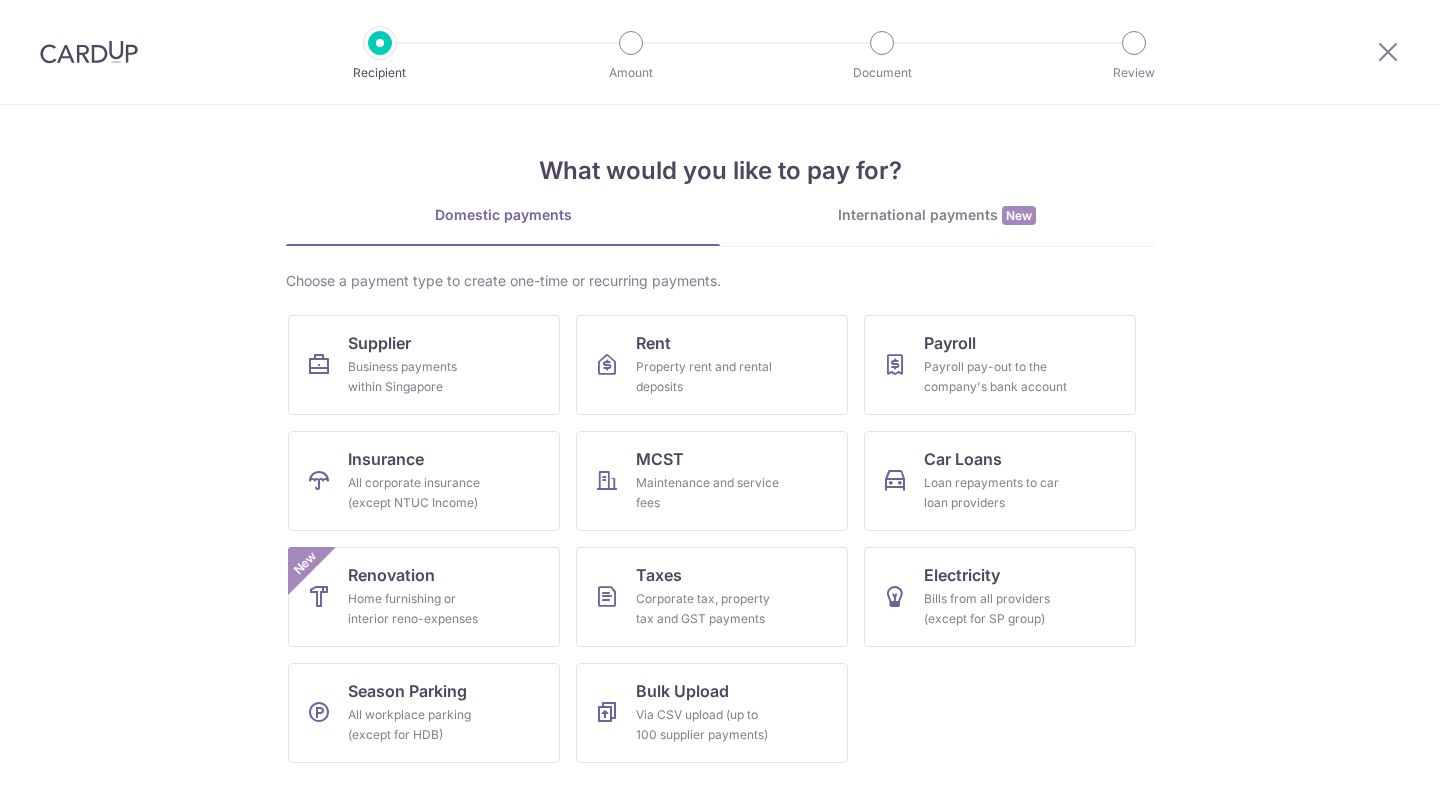 scroll, scrollTop: 0, scrollLeft: 0, axis: both 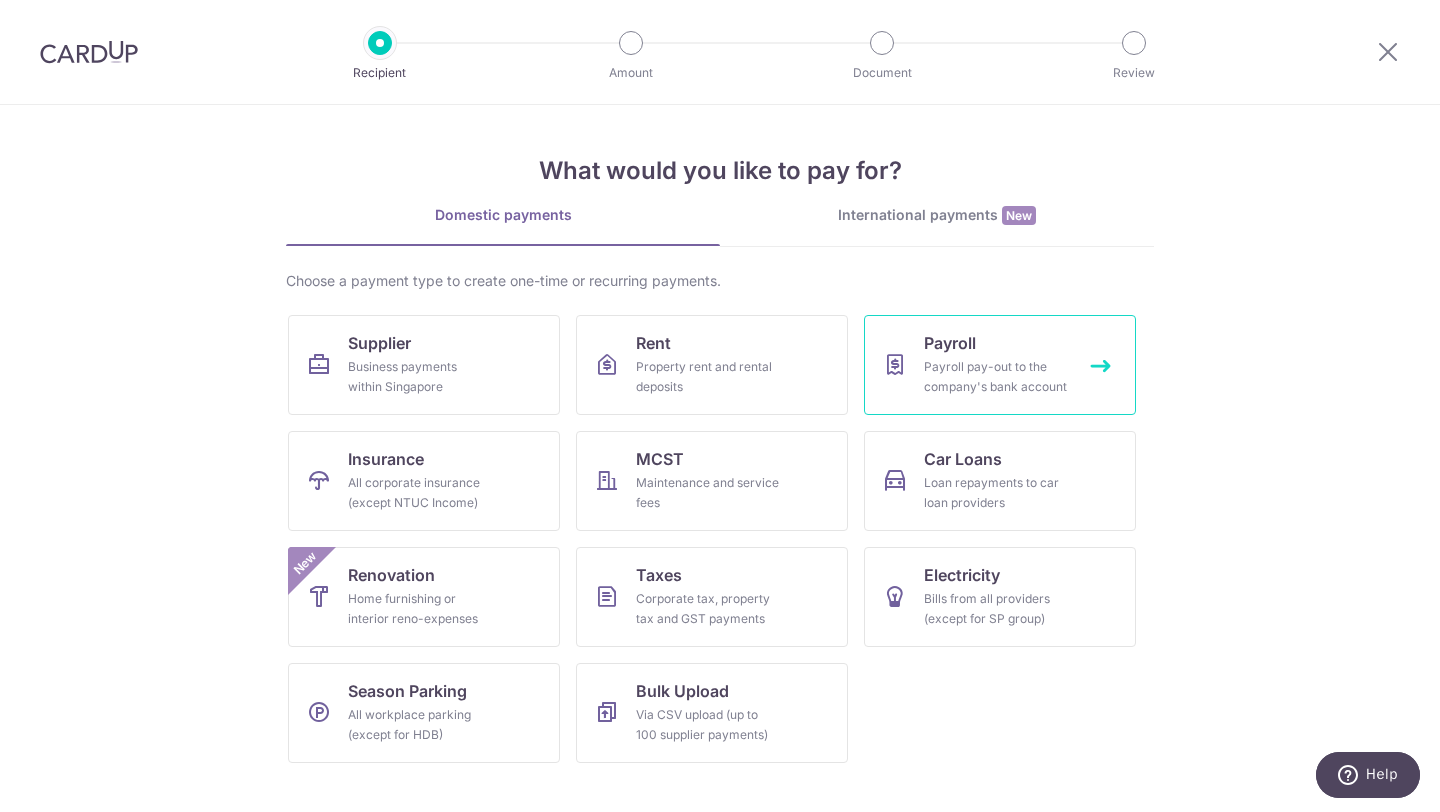 click on "Payroll Payroll pay-out to the company's bank account" at bounding box center [1000, 365] 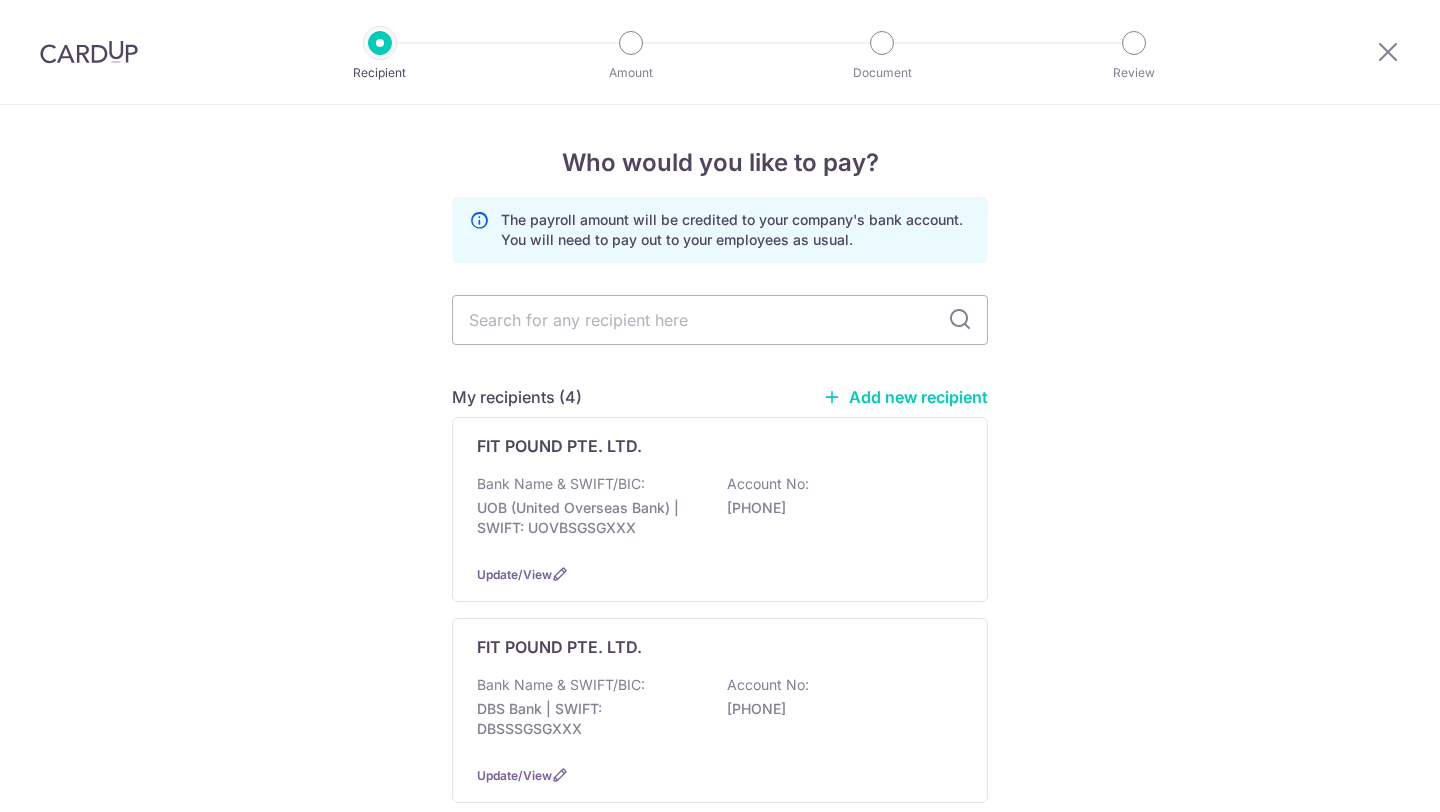 scroll, scrollTop: 0, scrollLeft: 0, axis: both 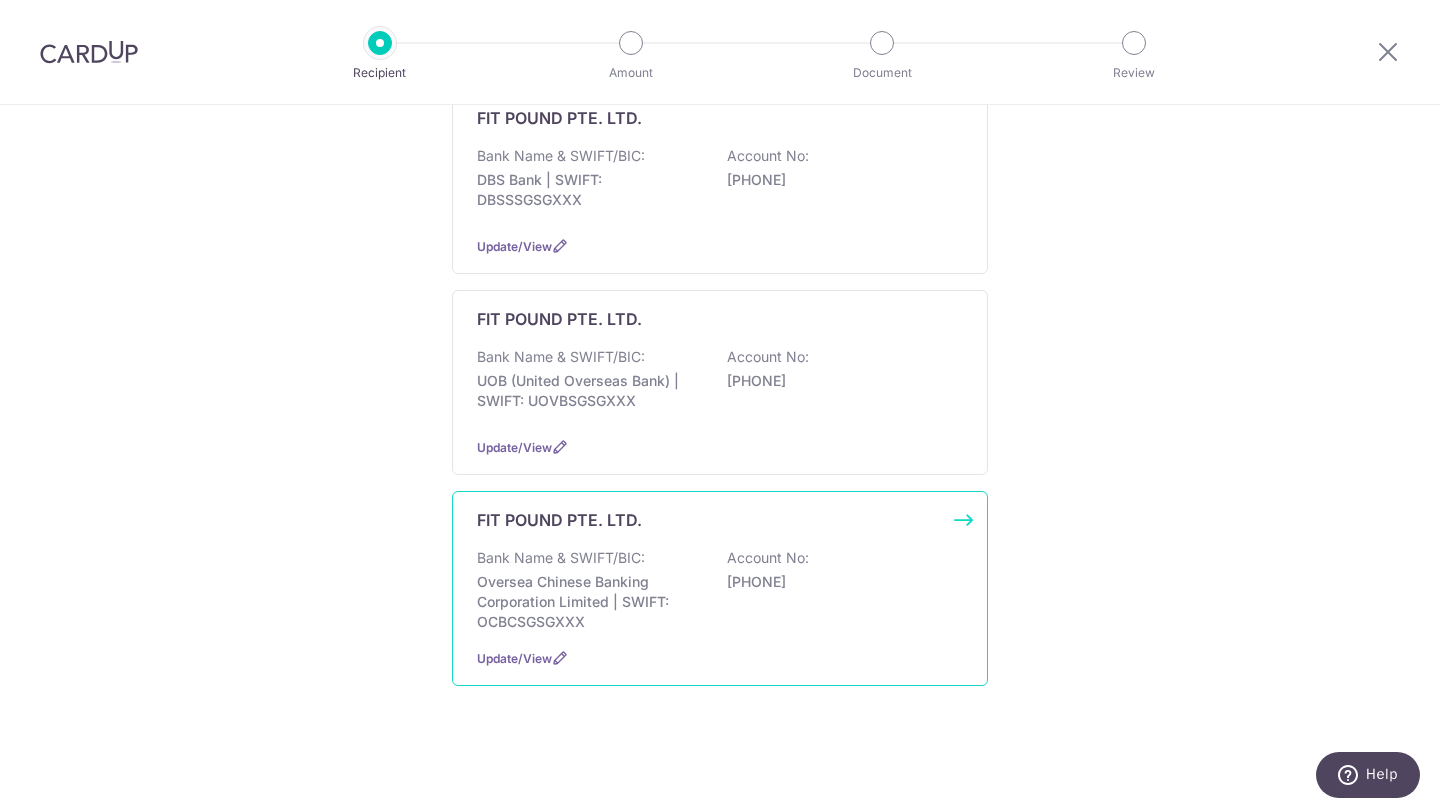 click on "FIT POUND PTE. LTD.
Bank Name & SWIFT/BIC:
Oversea Chinese Banking Corporation Limited | SWIFT: OCBCSGSGXXX
Account No:
601447089001
Update/View" at bounding box center [720, 588] 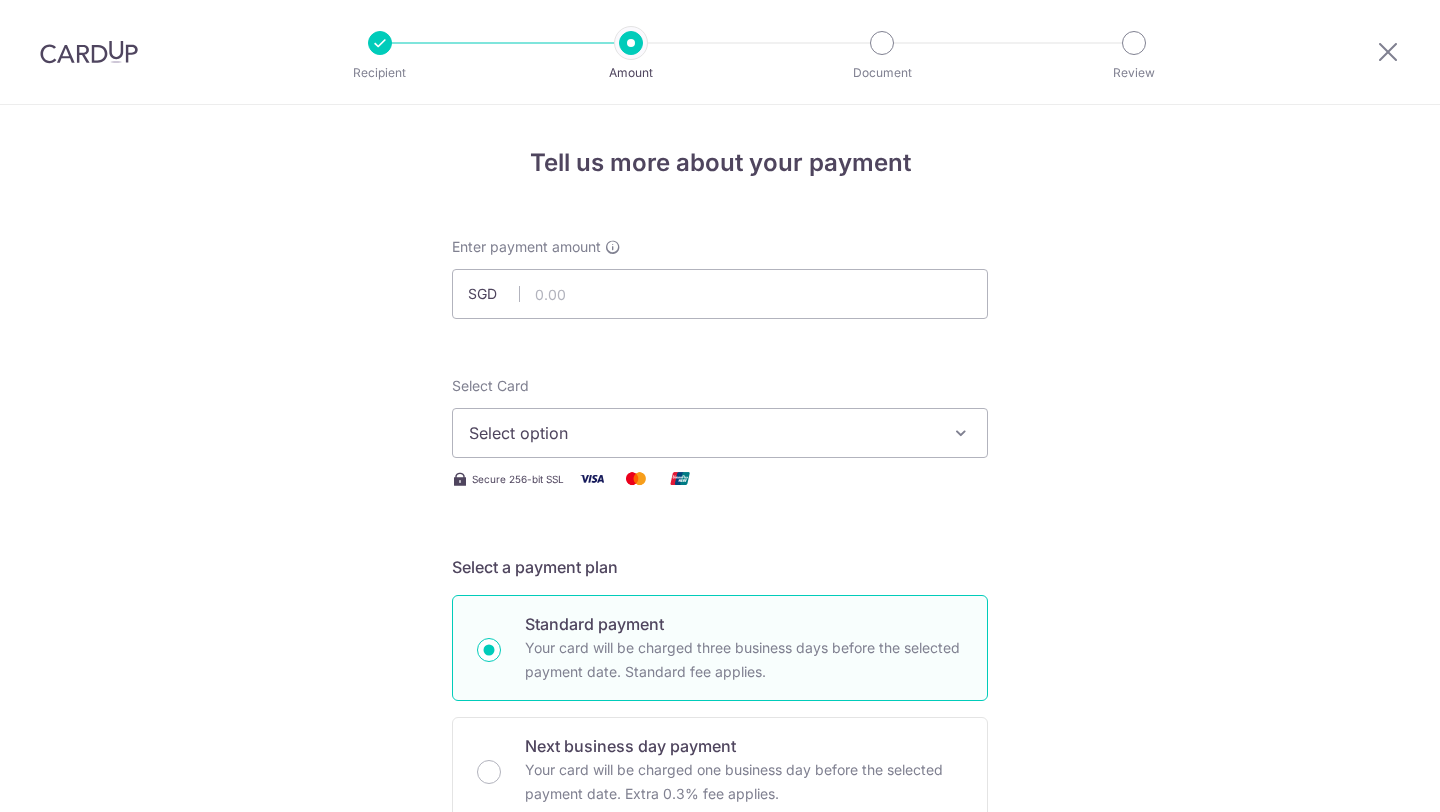 scroll, scrollTop: 0, scrollLeft: 0, axis: both 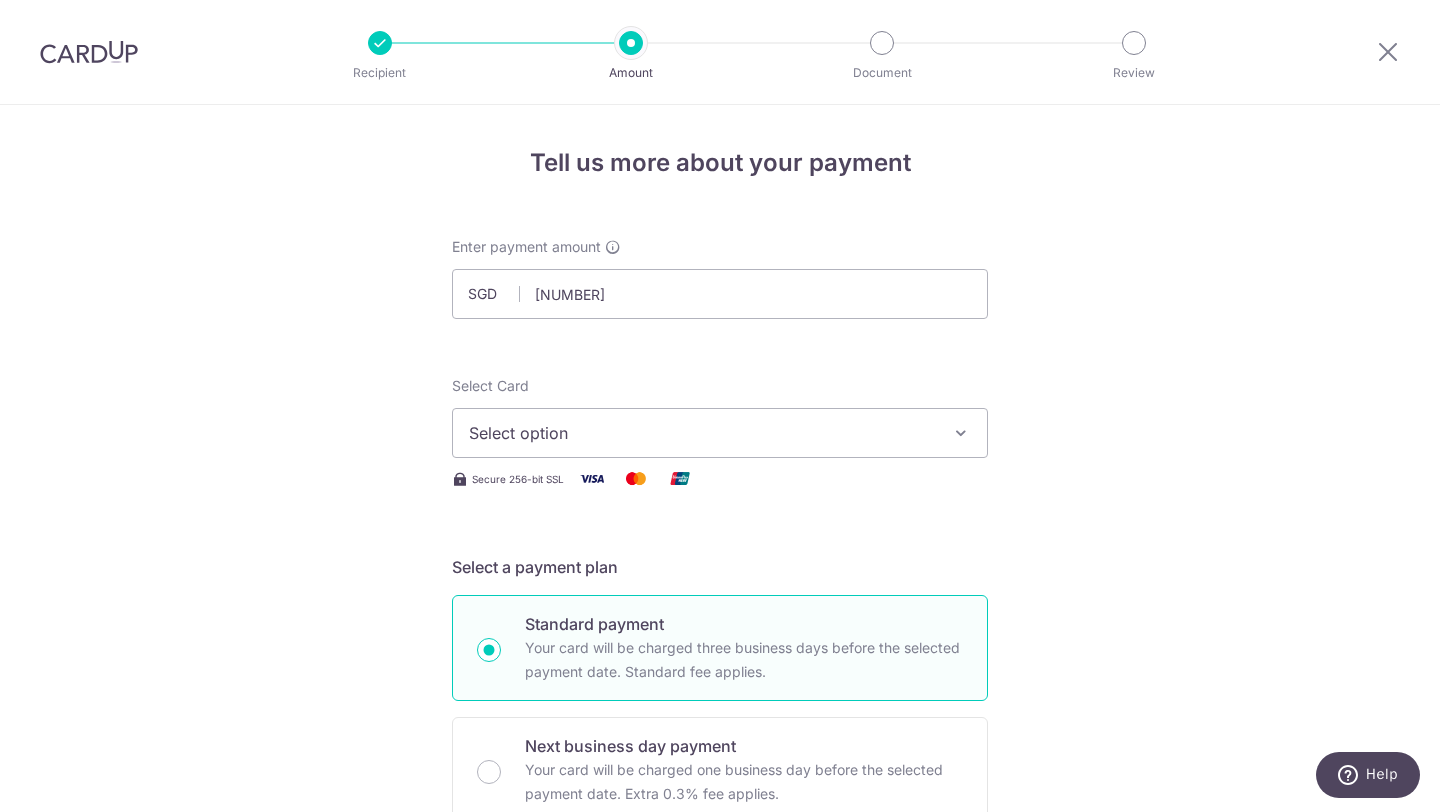 type on "14,700.00" 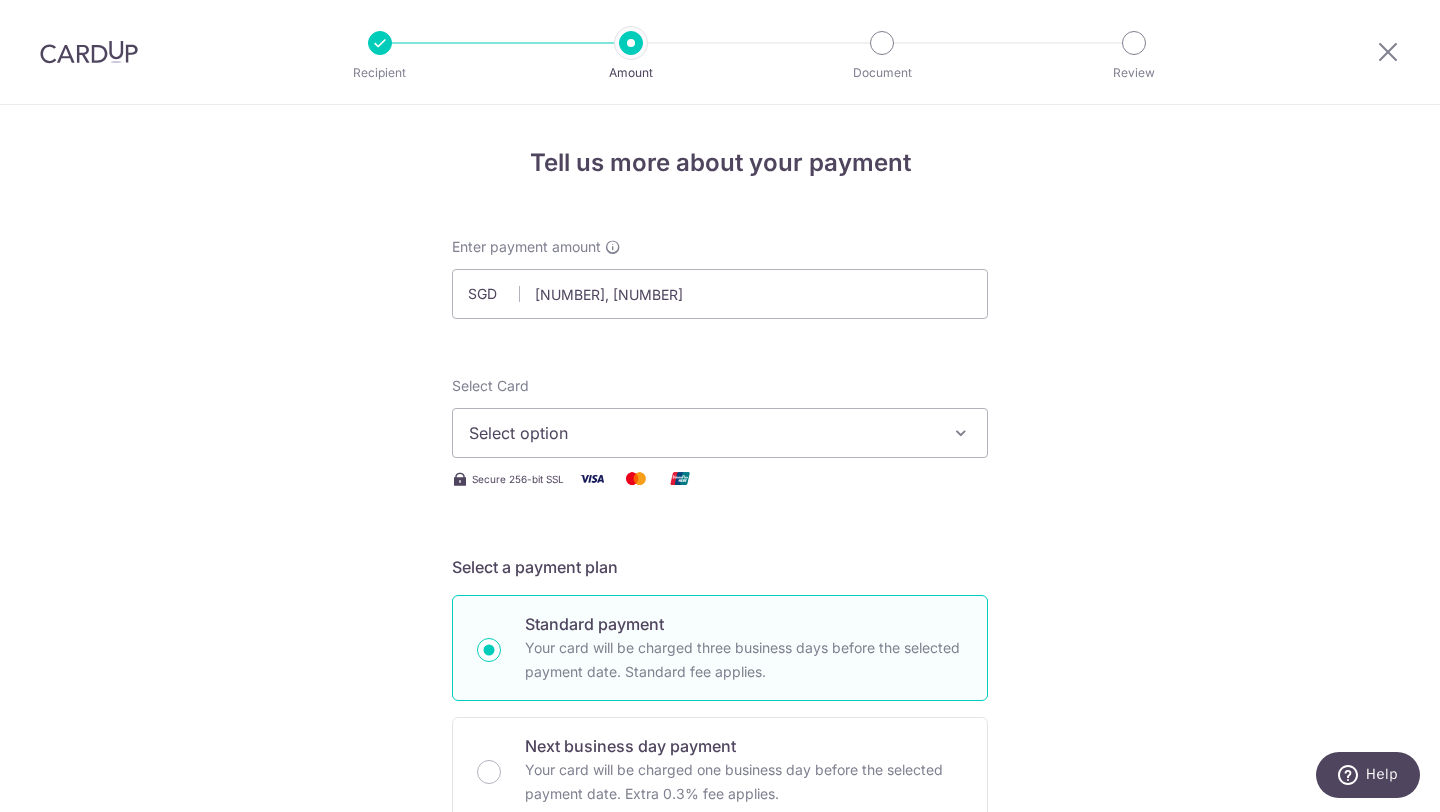 click on "Tell us more about your payment
Enter payment amount
SGD
14,700.00
14700.00
Select Card
Select option
Add credit card
Your Cards
**** 1006
**** 9894
**** 0051
**** 9836
**** 7114
Secure 256-bit SSL
Text" at bounding box center (720, 1066) 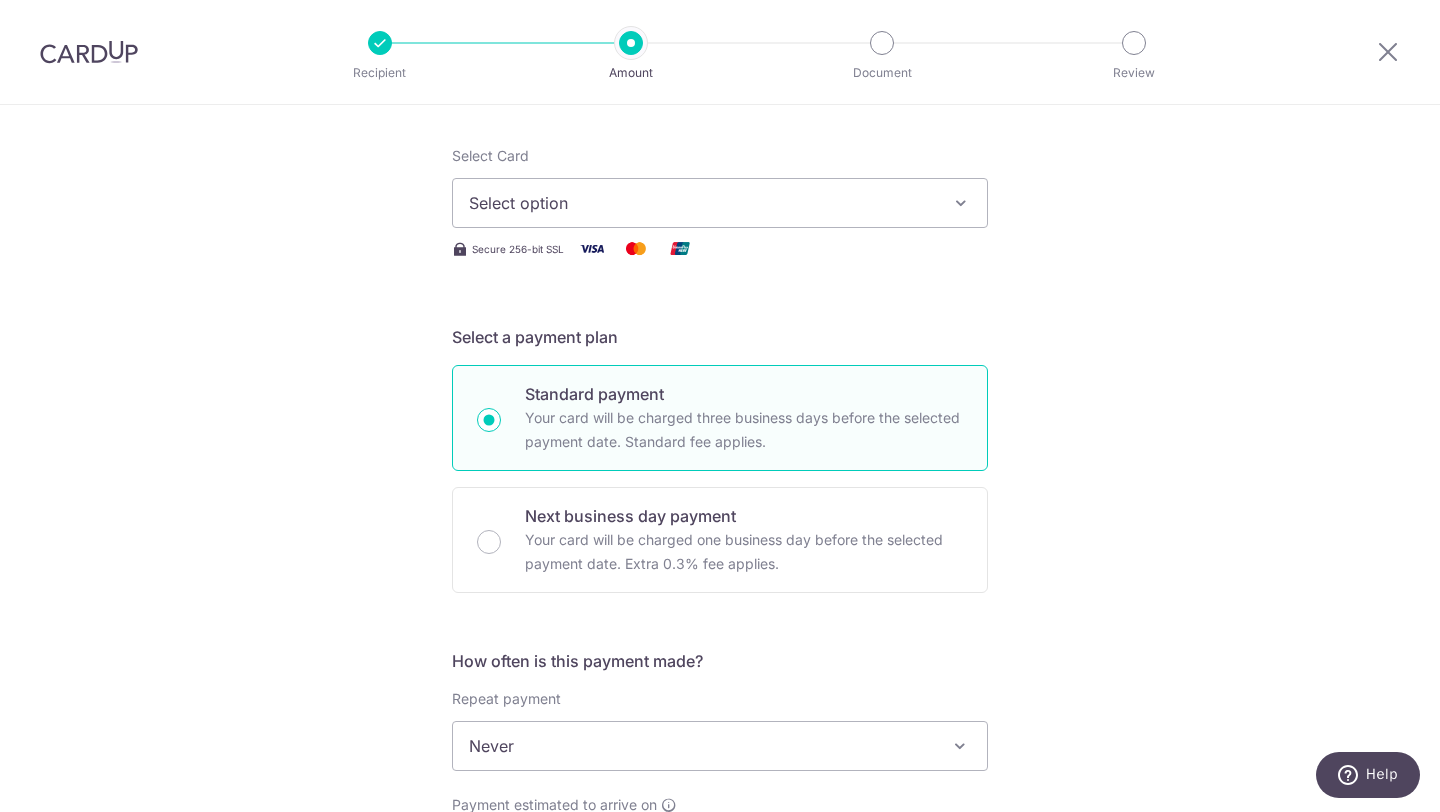 scroll, scrollTop: 53, scrollLeft: 0, axis: vertical 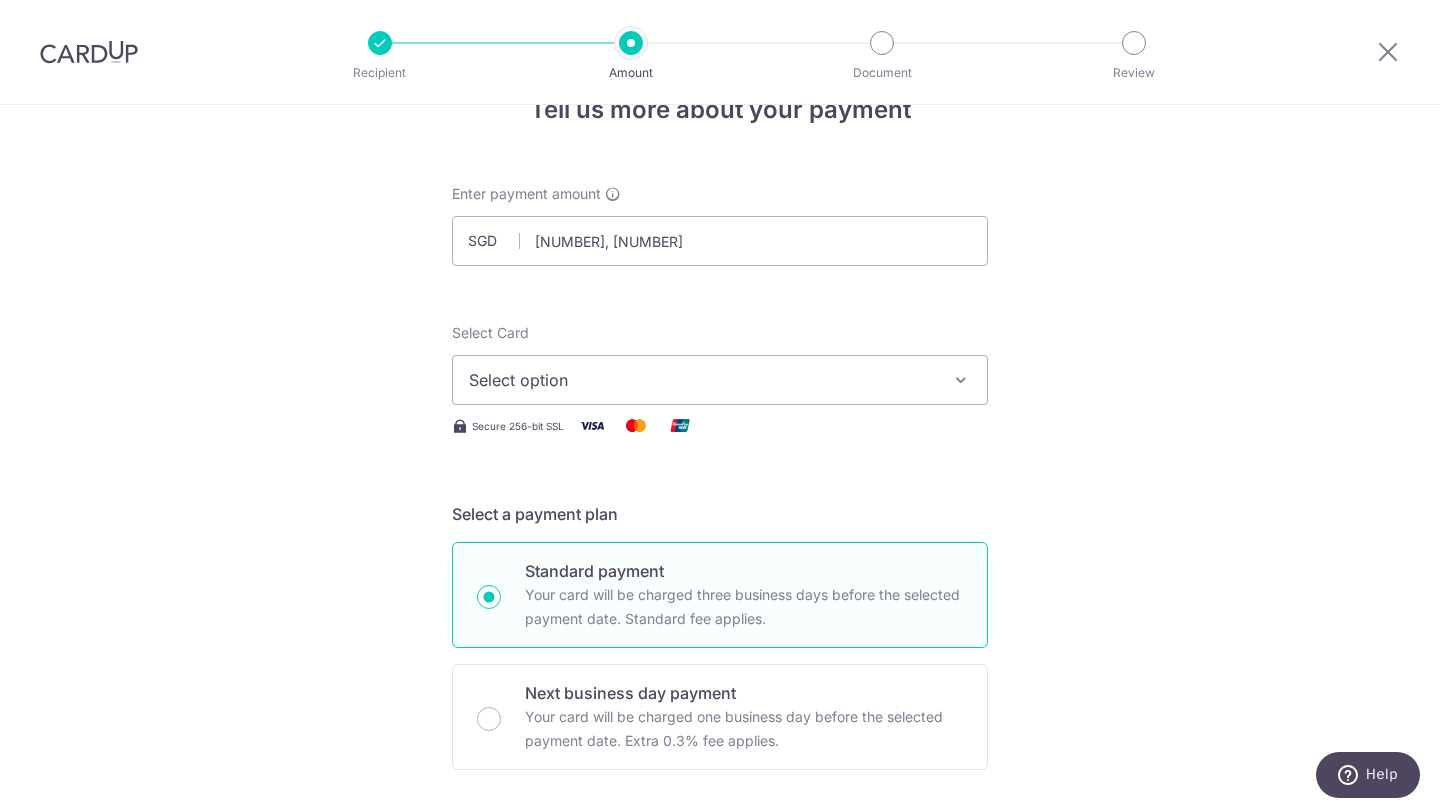 click on "Select option" at bounding box center [702, 380] 